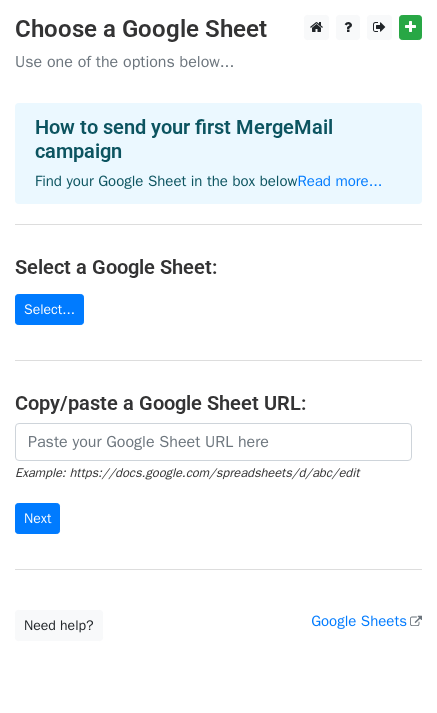 scroll, scrollTop: 0, scrollLeft: 0, axis: both 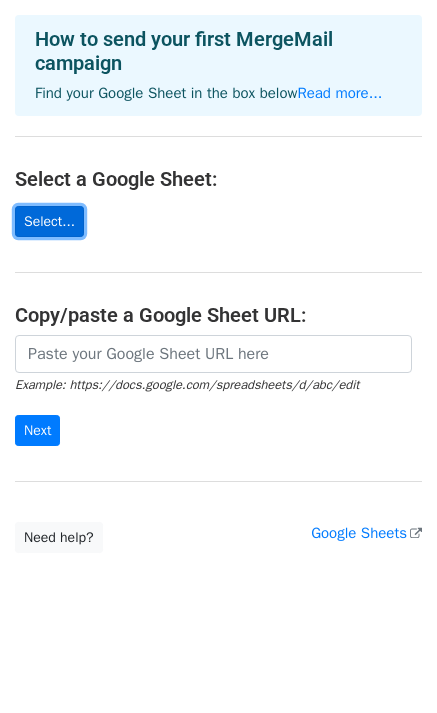 click on "Select..." at bounding box center [49, 221] 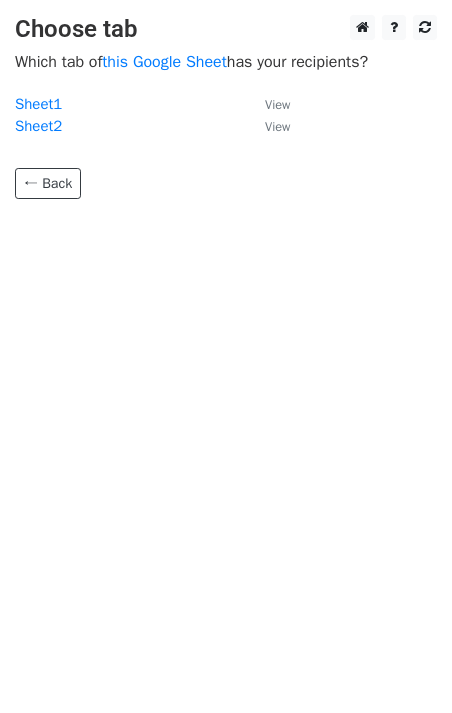 scroll, scrollTop: 0, scrollLeft: 0, axis: both 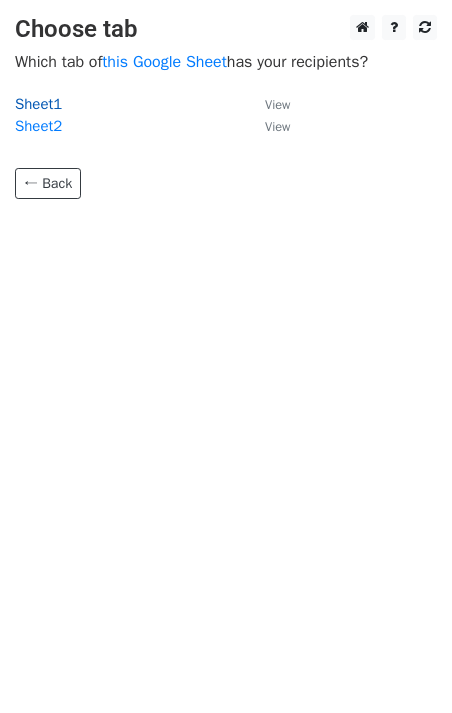 click on "Sheet1" at bounding box center [38, 104] 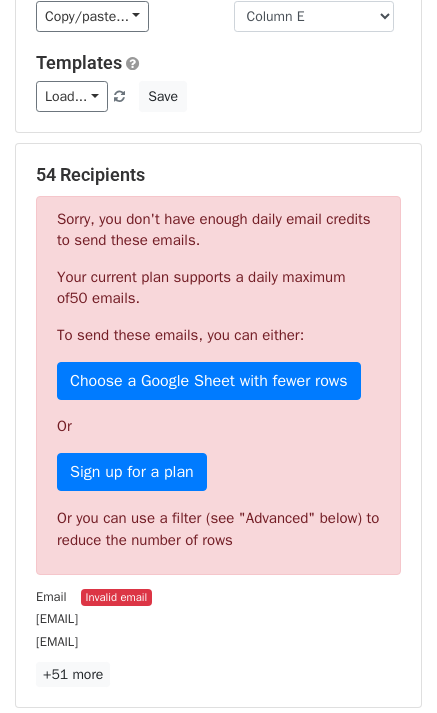 scroll, scrollTop: 241, scrollLeft: 0, axis: vertical 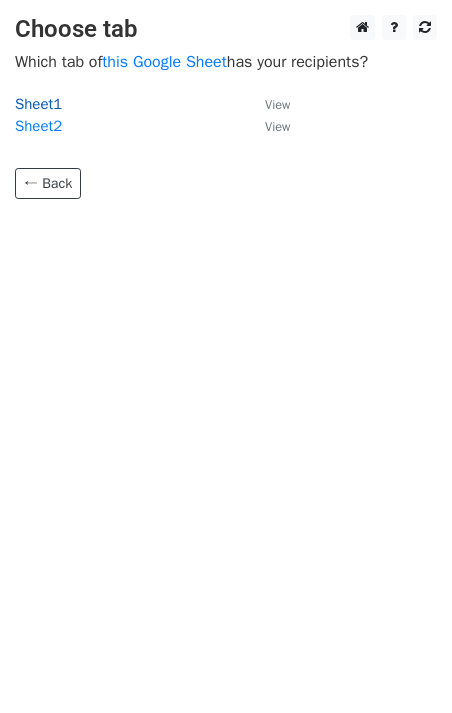 click on "Sheet1" at bounding box center [38, 104] 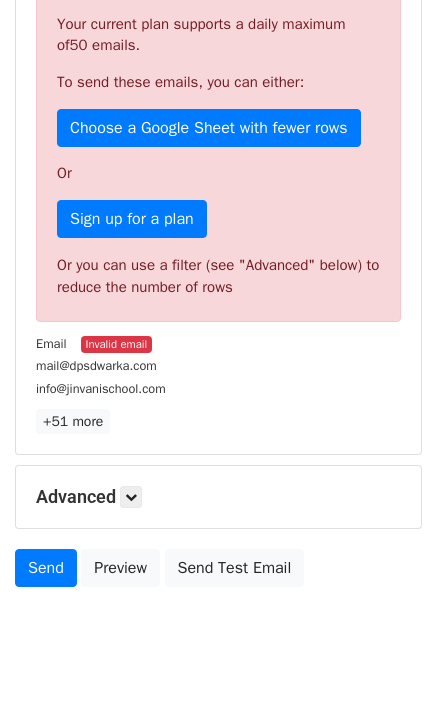 scroll, scrollTop: 499, scrollLeft: 0, axis: vertical 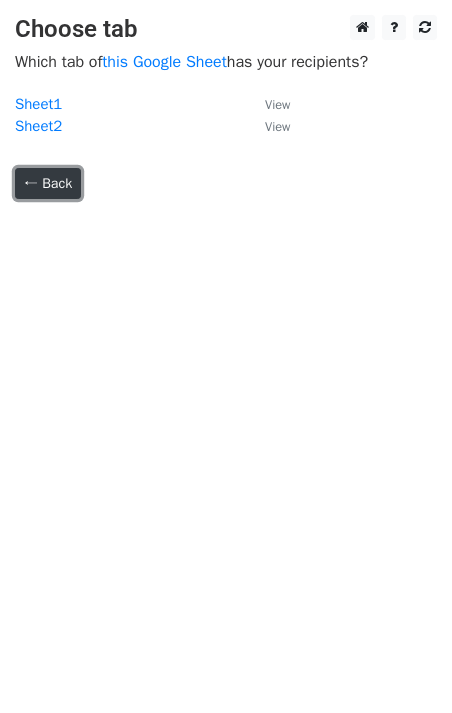 click on "← Back" at bounding box center (48, 183) 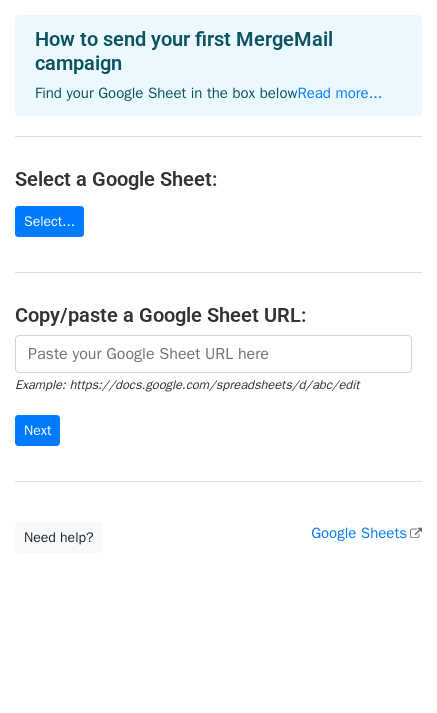 scroll, scrollTop: 0, scrollLeft: 0, axis: both 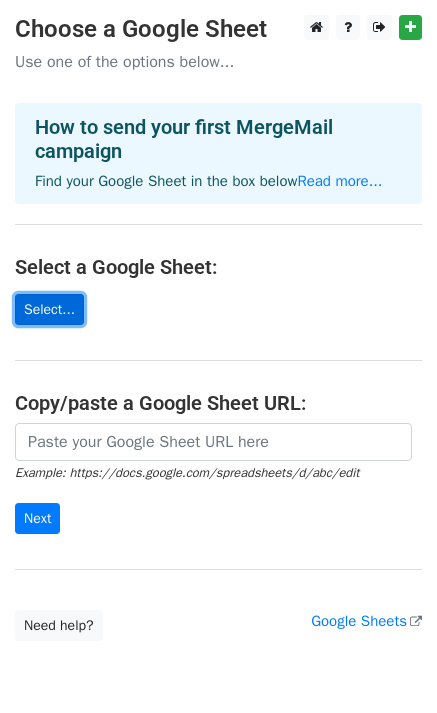 click on "Select..." at bounding box center [49, 309] 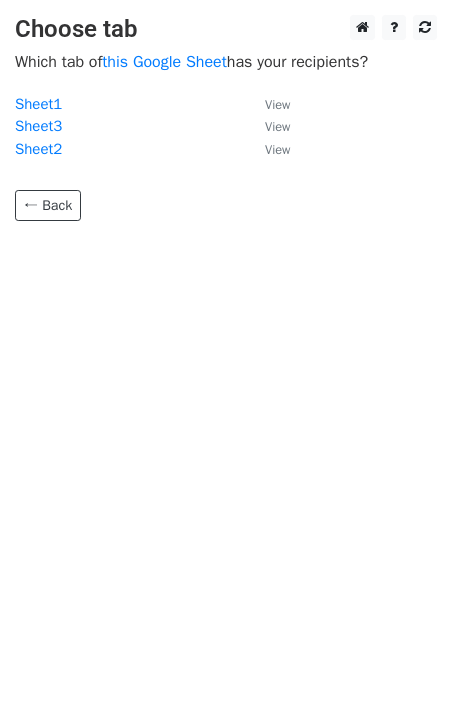 scroll, scrollTop: 0, scrollLeft: 0, axis: both 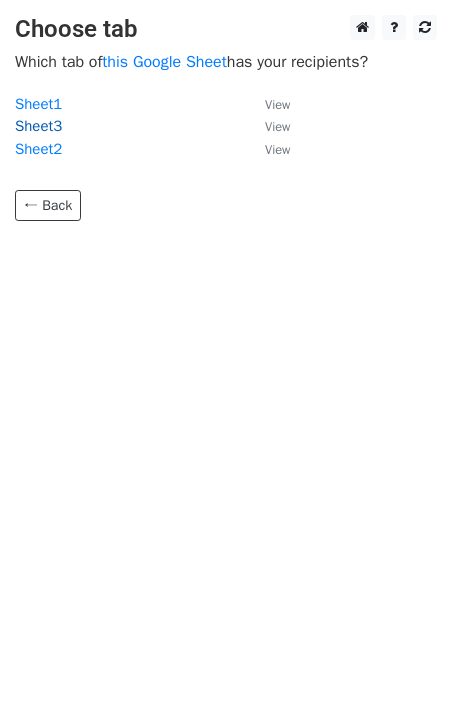 click on "Sheet3" at bounding box center [38, 126] 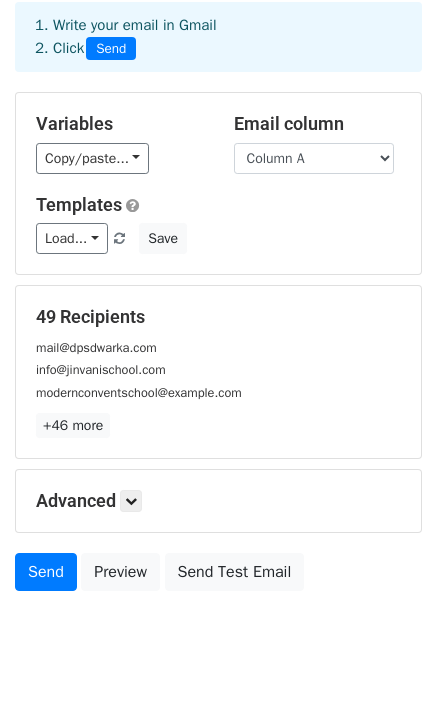 scroll, scrollTop: 101, scrollLeft: 0, axis: vertical 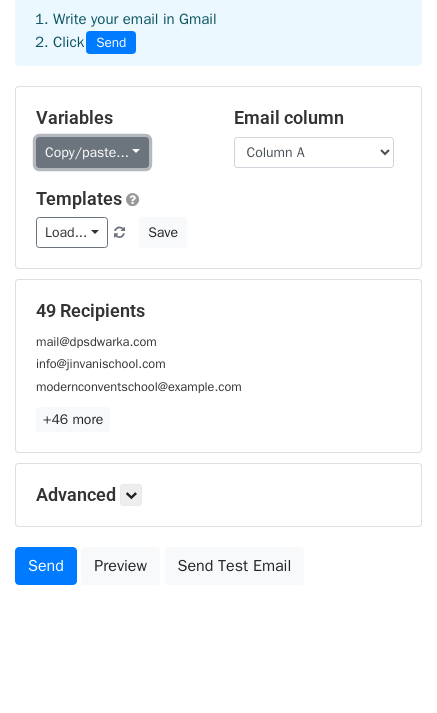 click on "Copy/paste..." at bounding box center (92, 152) 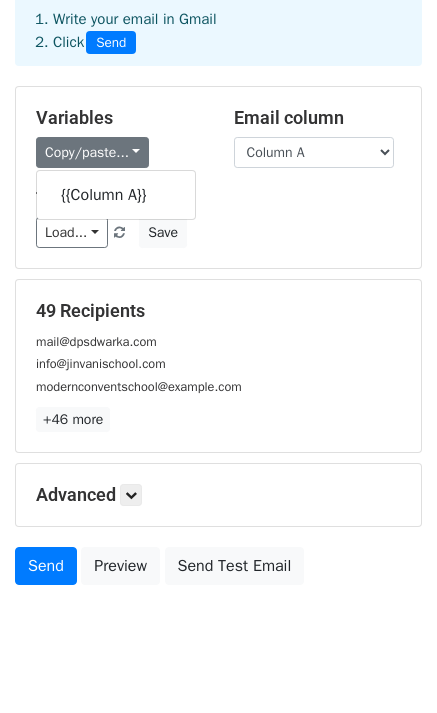 click on "Variables" at bounding box center (120, 118) 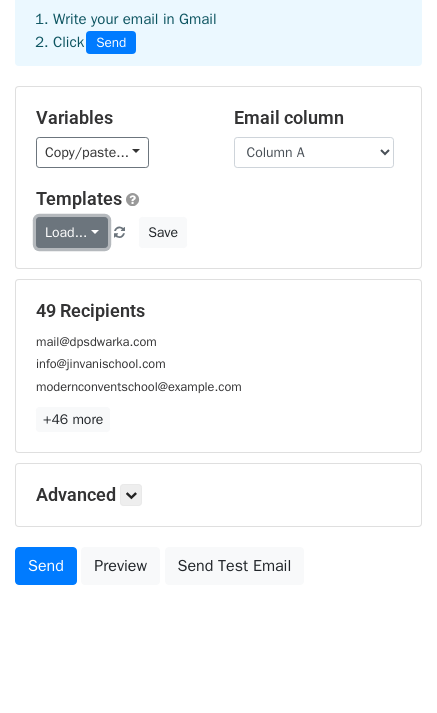 click on "Load..." at bounding box center (72, 232) 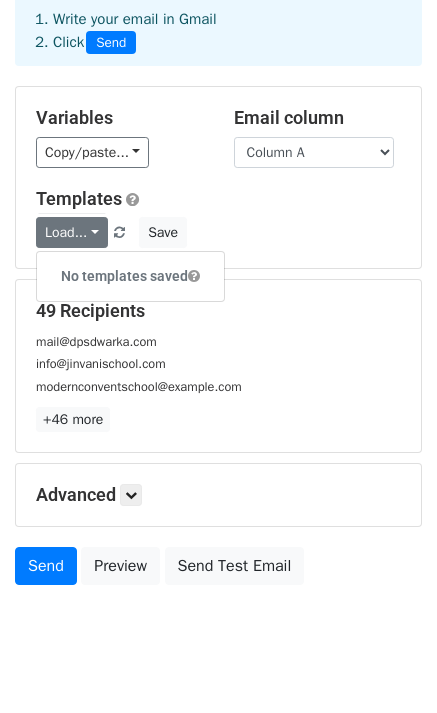 click on "Templates
Load...
No templates saved
Save" at bounding box center [218, 218] 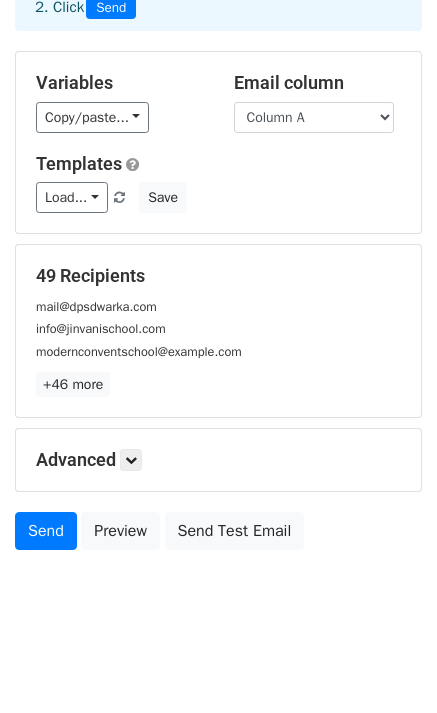 scroll, scrollTop: 143, scrollLeft: 0, axis: vertical 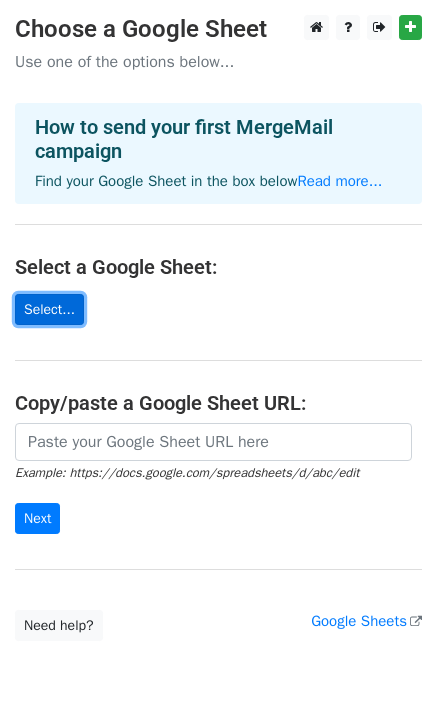 click on "Select..." at bounding box center [49, 309] 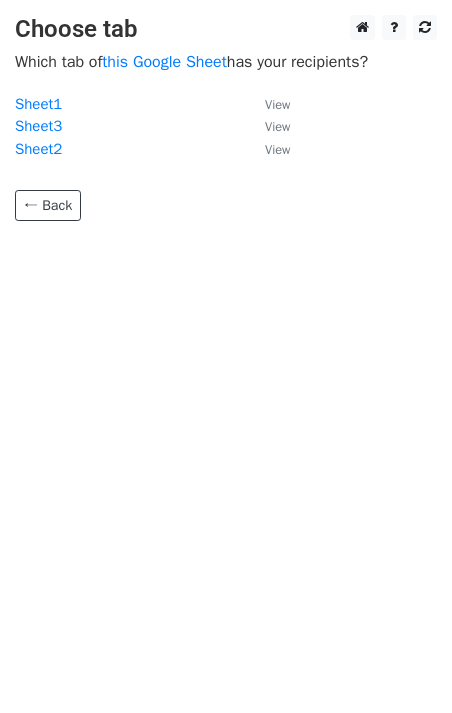 scroll, scrollTop: 0, scrollLeft: 0, axis: both 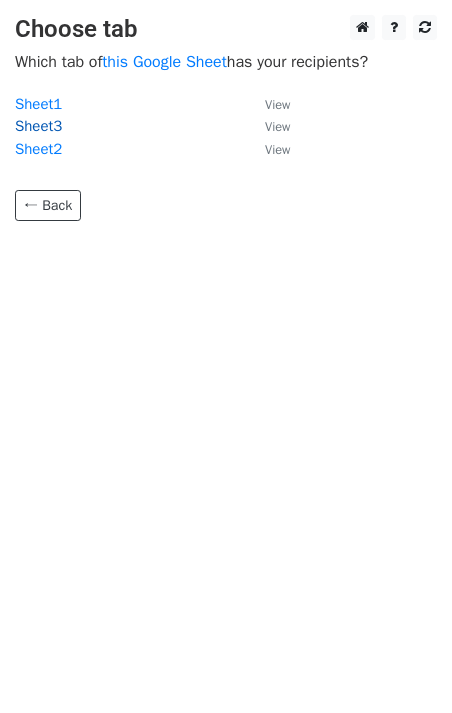 click on "Sheet3" at bounding box center (38, 126) 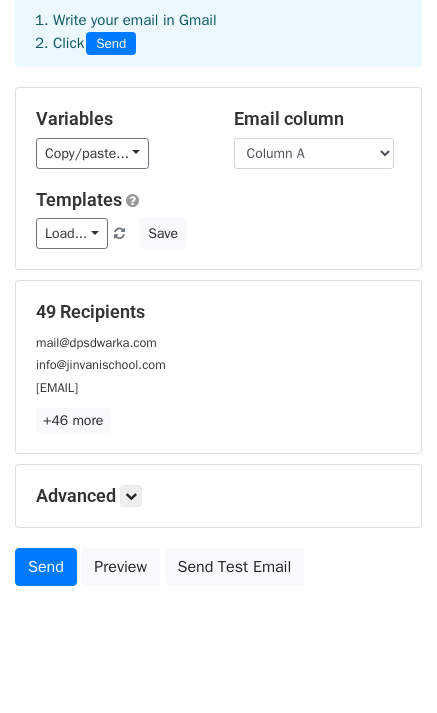 scroll, scrollTop: 143, scrollLeft: 0, axis: vertical 